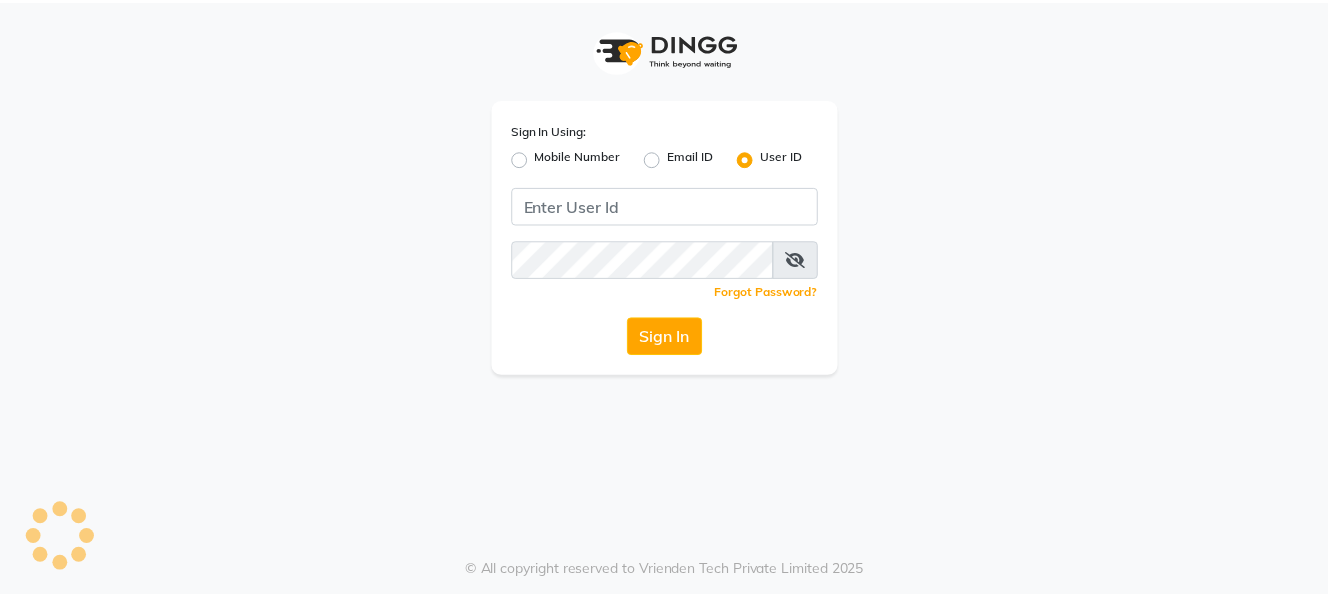 scroll, scrollTop: 0, scrollLeft: 0, axis: both 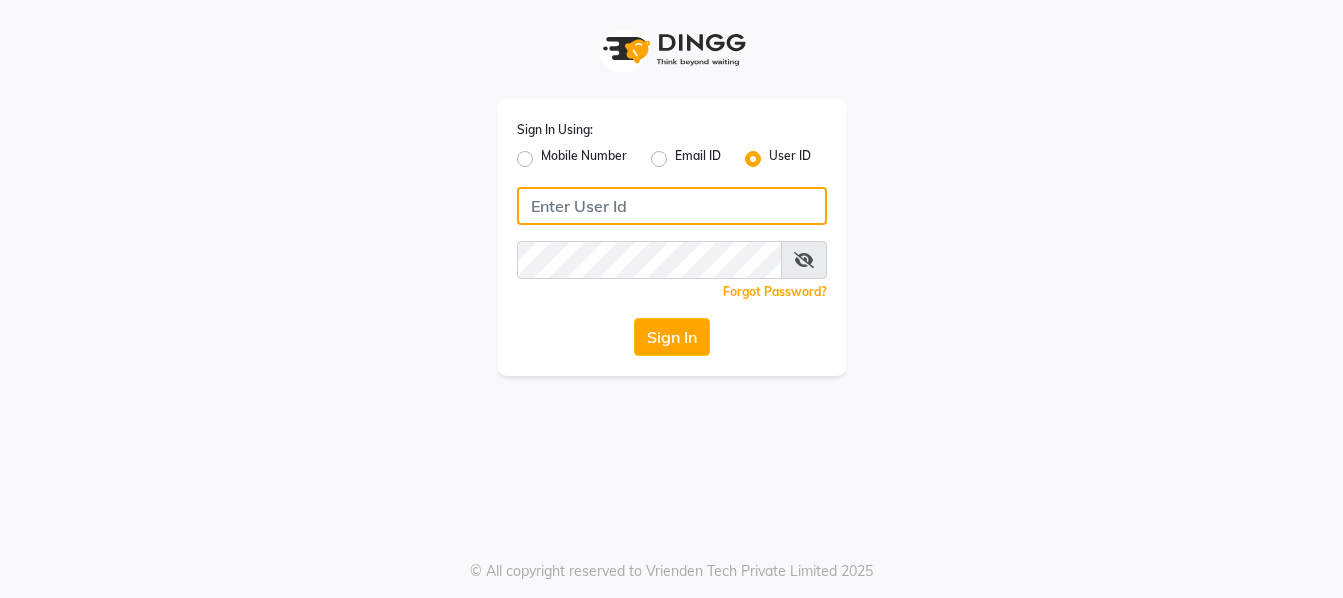 type on "9620411676" 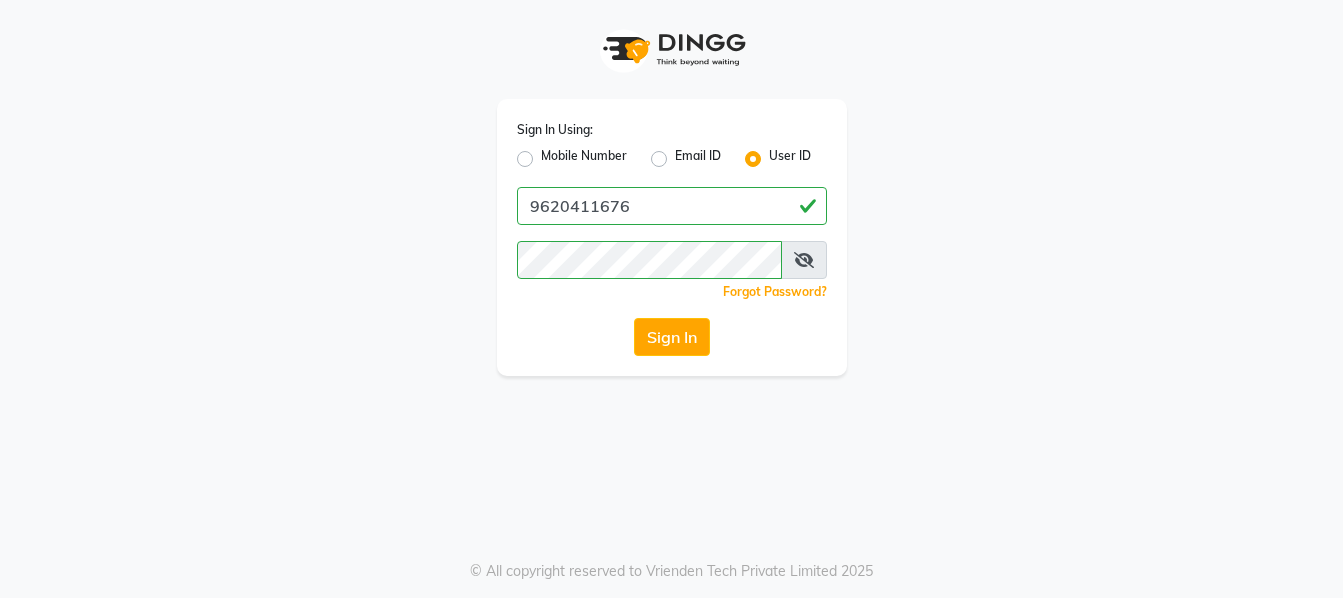 click on "Mobile Number" 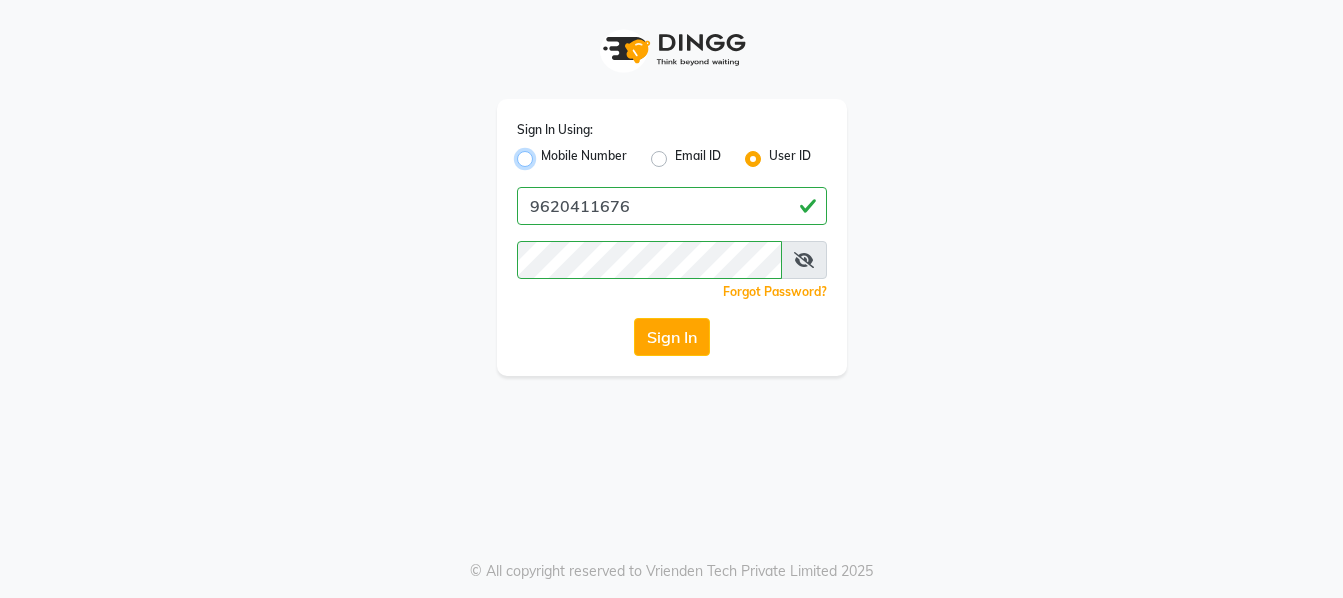 click on "Mobile Number" at bounding box center [547, 153] 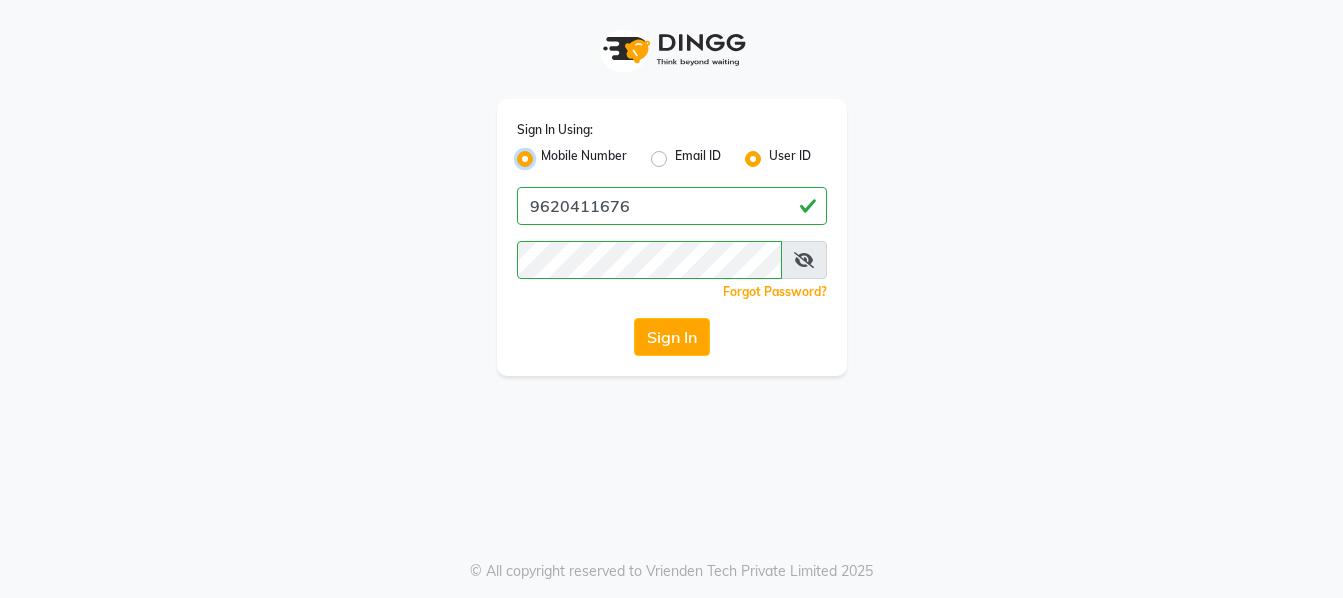 radio on "false" 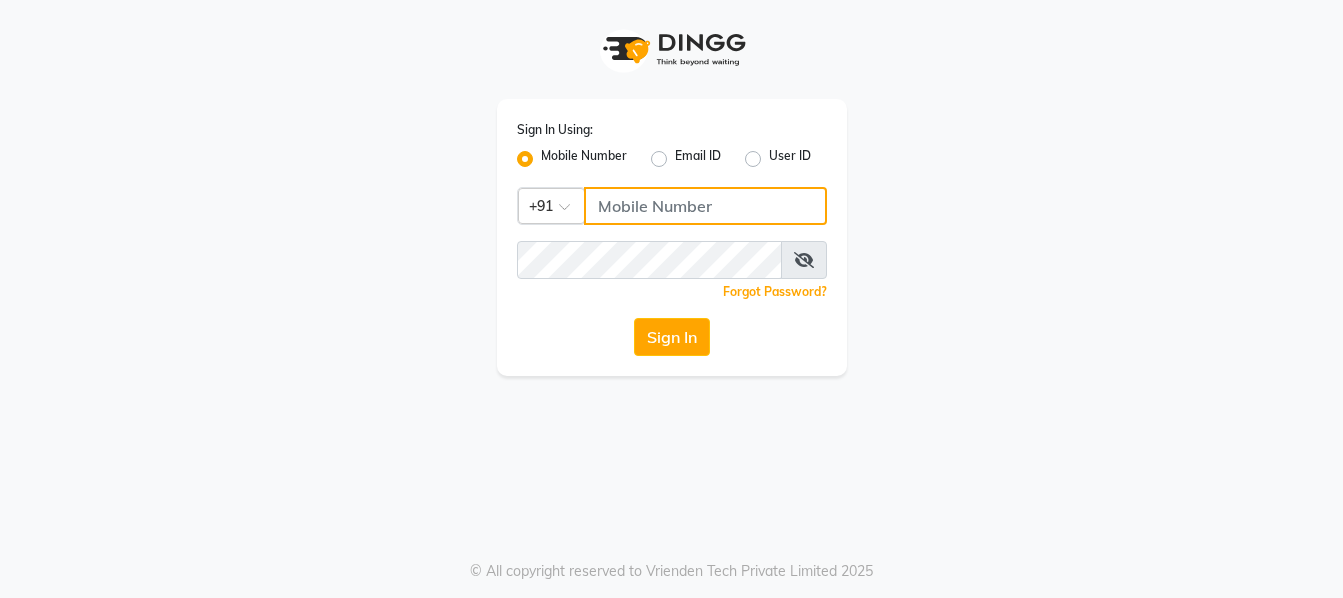 click 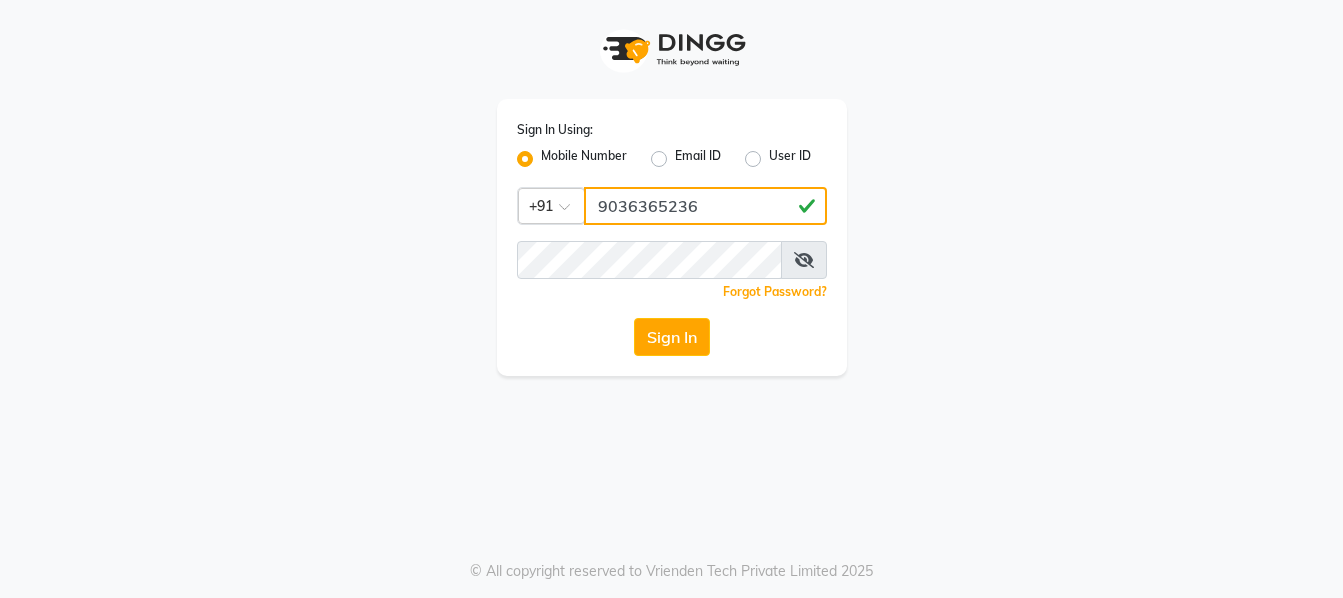 type on "9036365236" 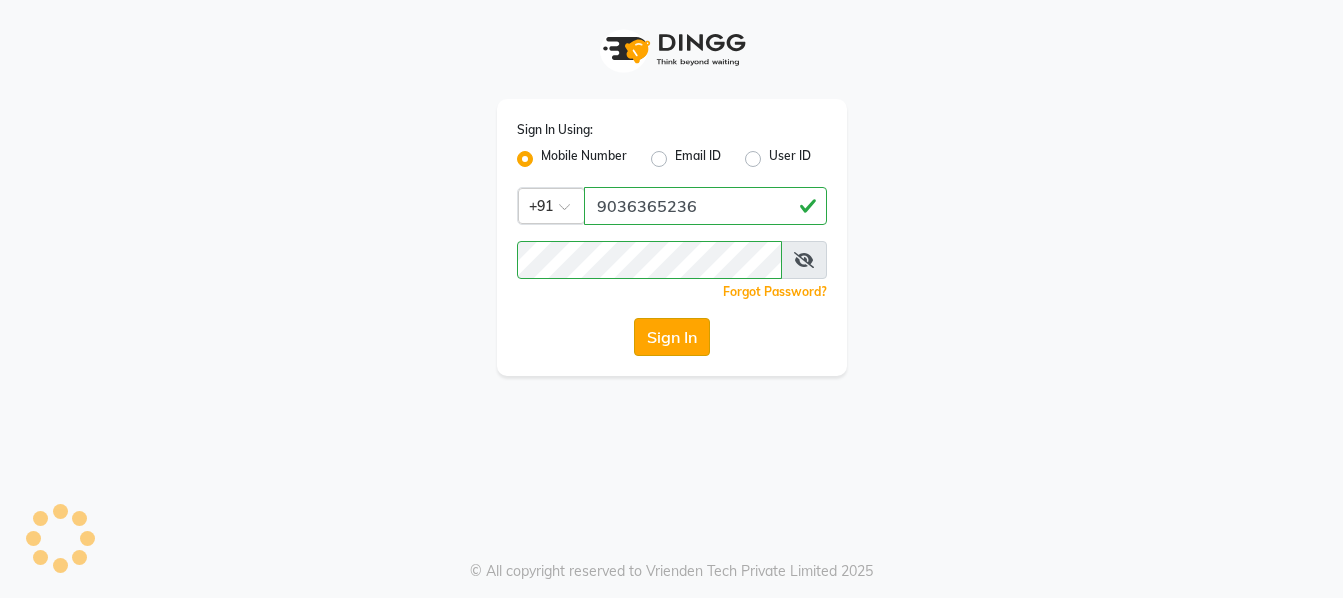 click on "Sign In" 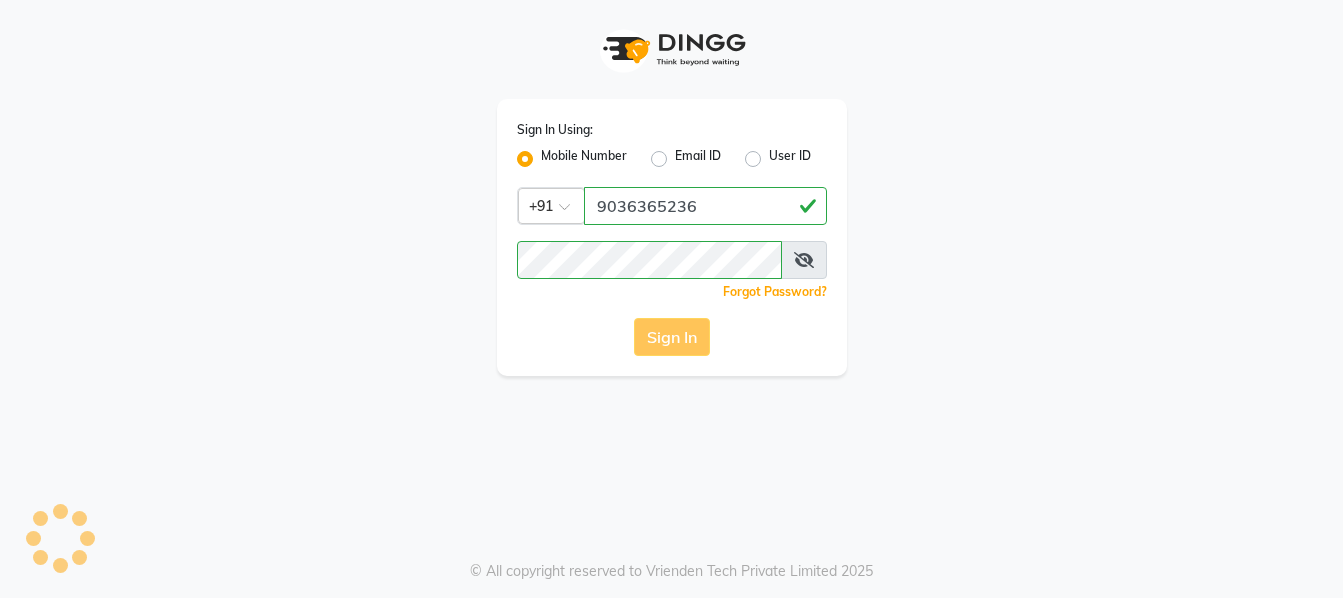 click on "Sign In" 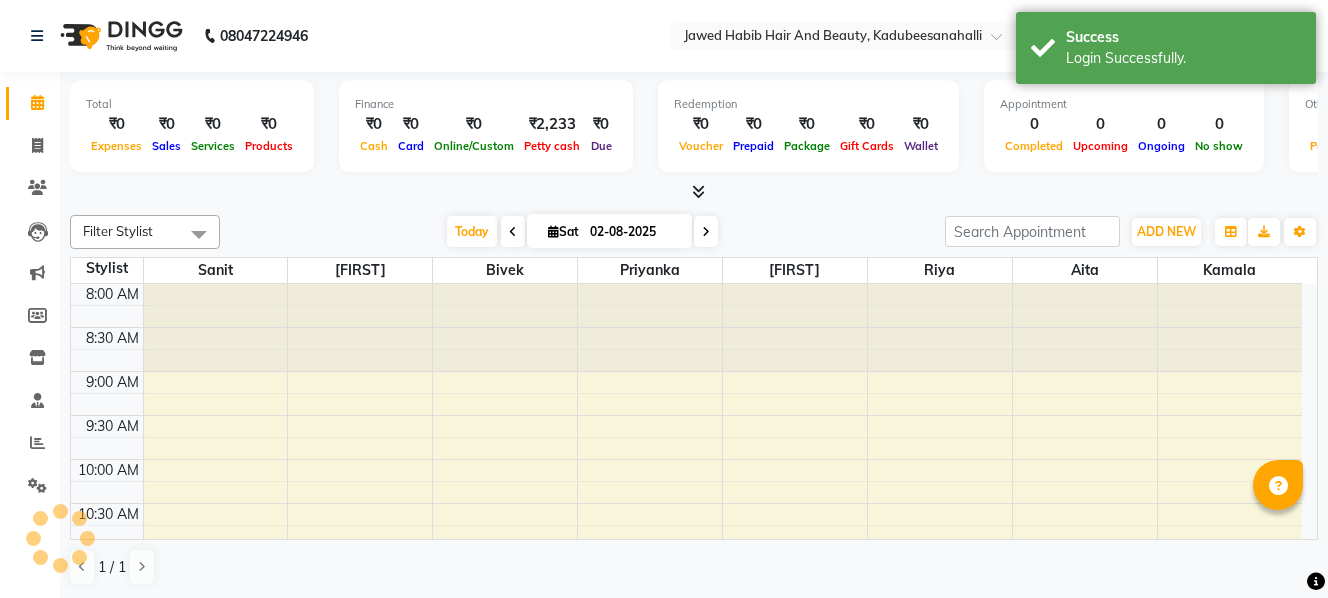 scroll, scrollTop: 0, scrollLeft: 0, axis: both 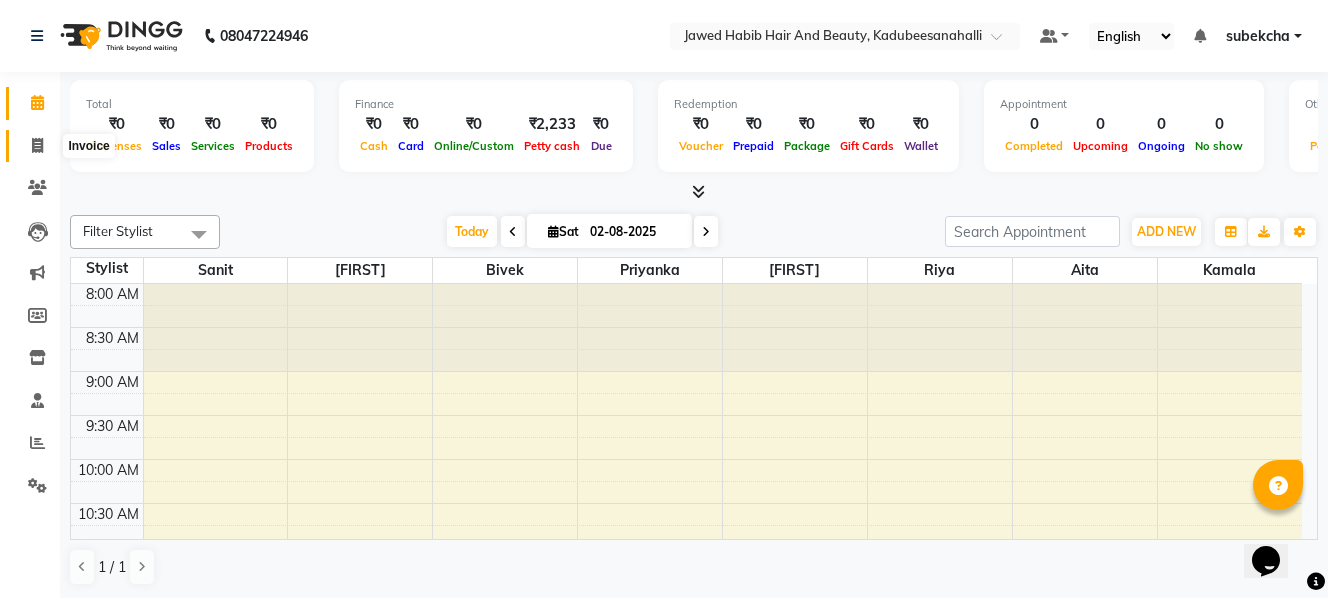 click 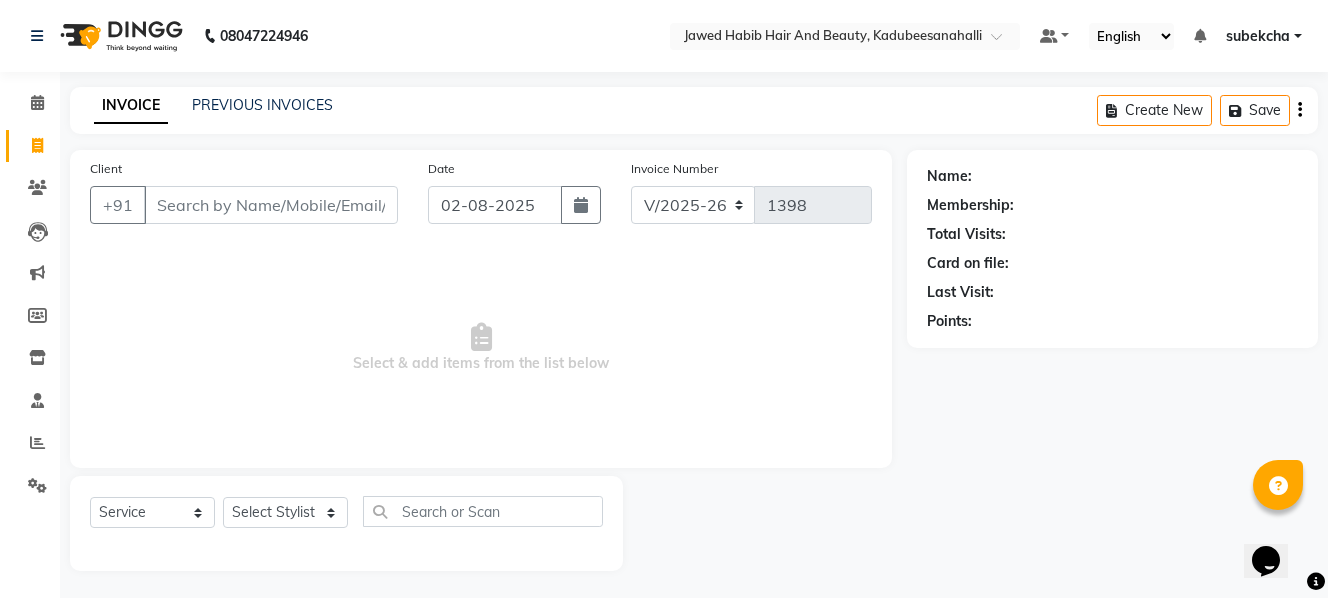 click on "Client" at bounding box center [271, 205] 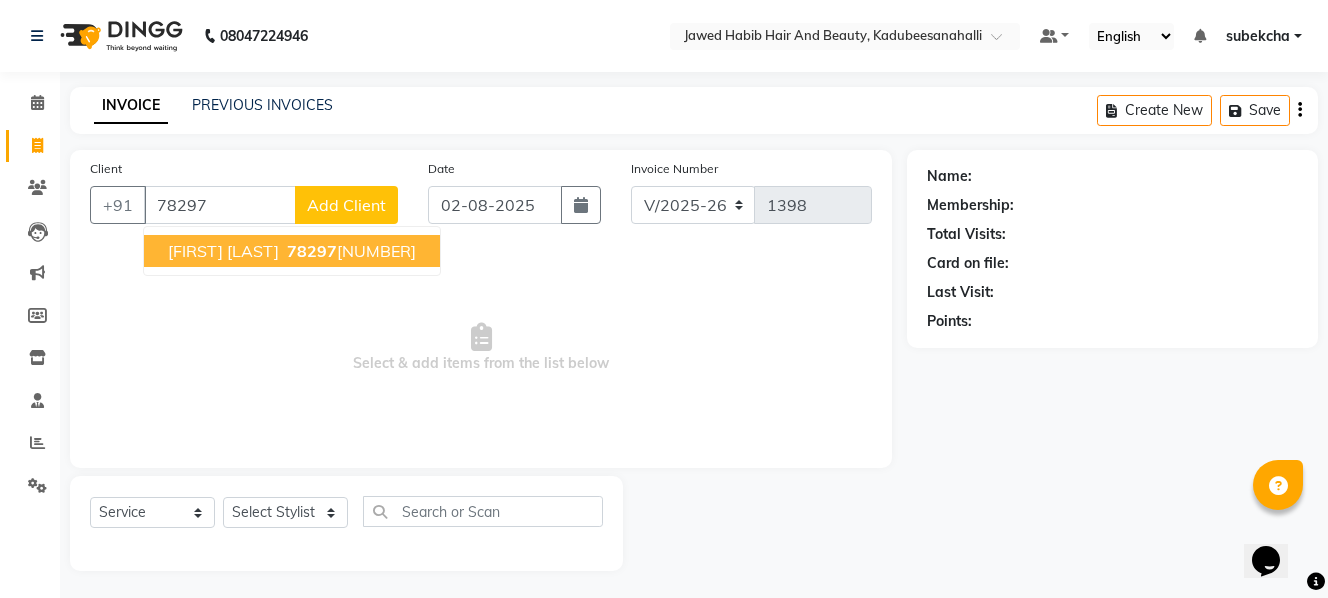 click on "[FIRST] [LAST]" at bounding box center [223, 251] 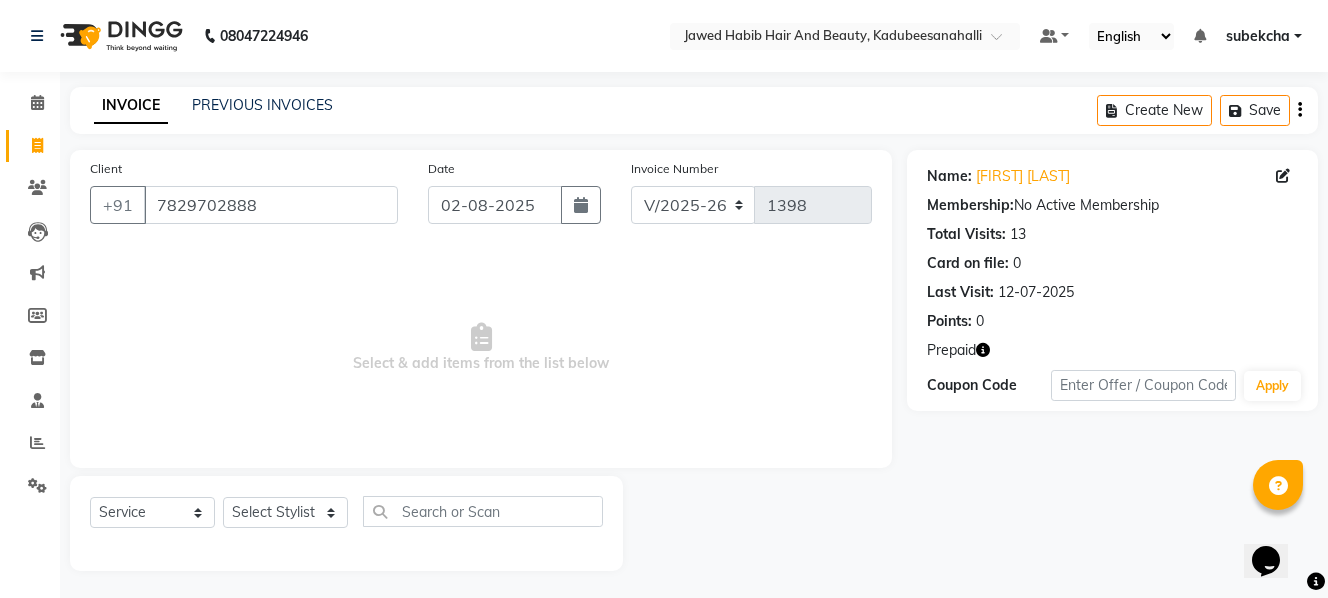 click on "Prepaid" 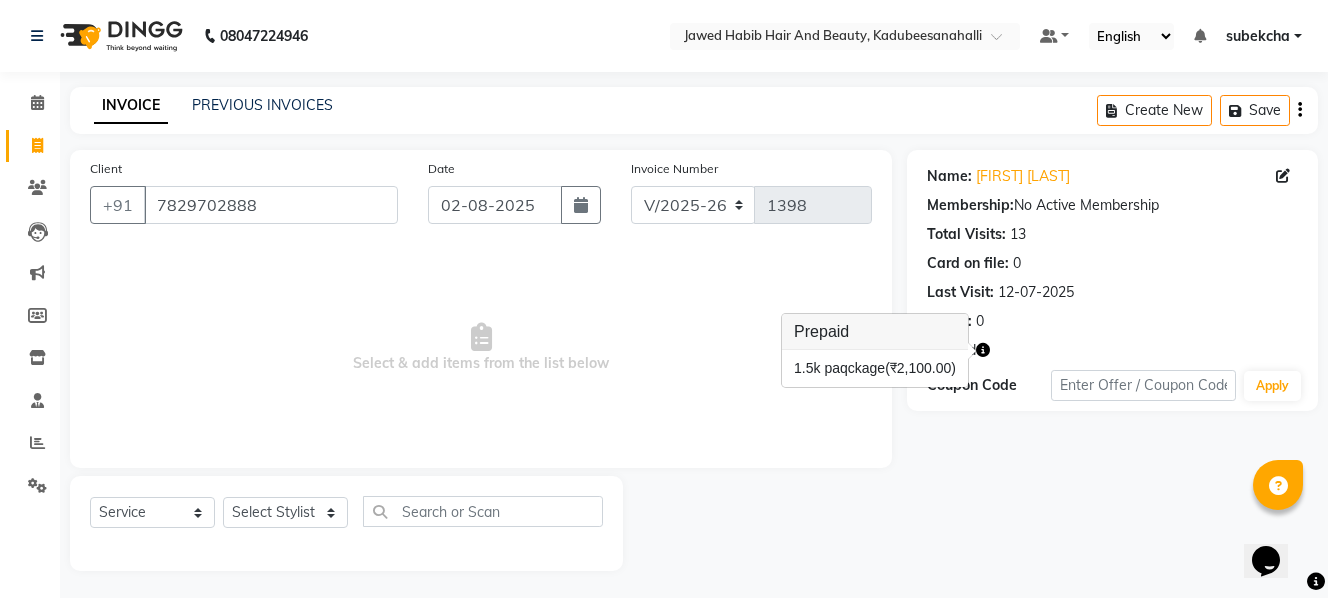 click on "Select & add items from the list below" at bounding box center (481, 348) 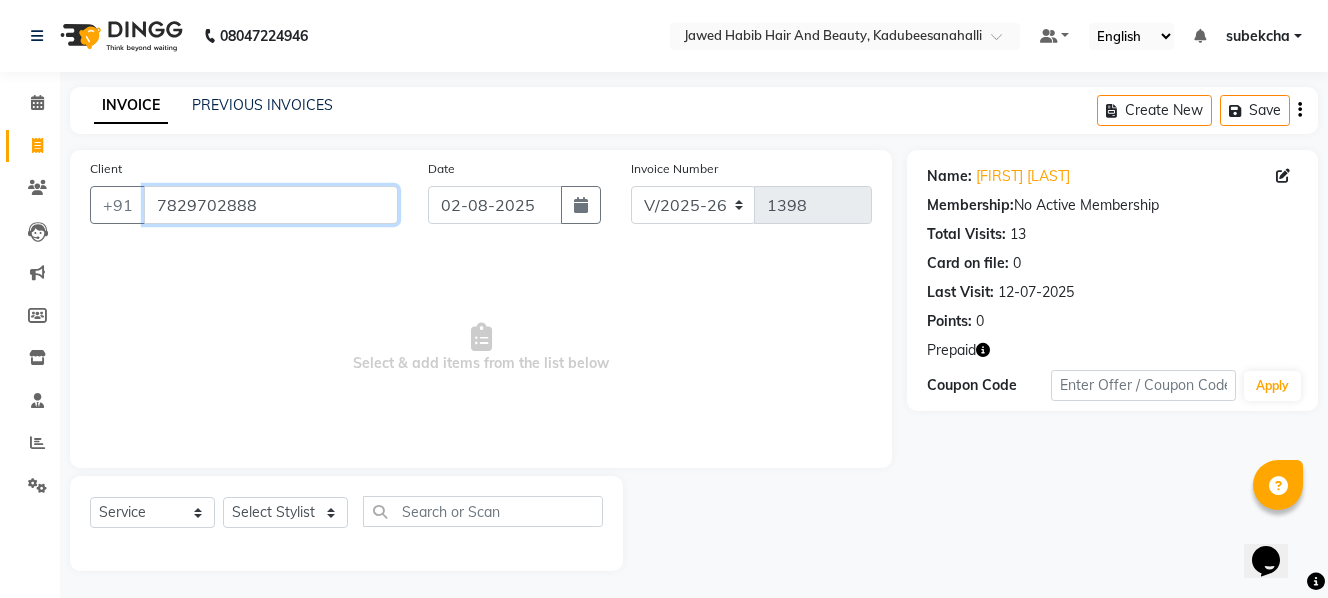 click on "7829702888" at bounding box center [271, 205] 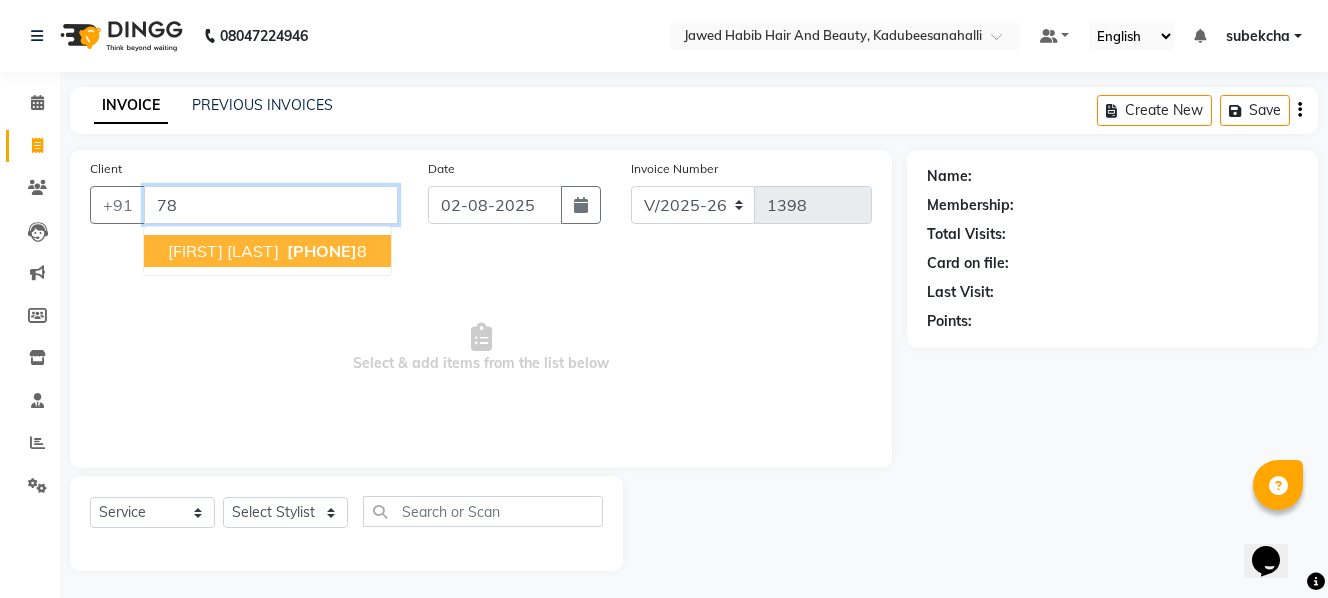type on "7" 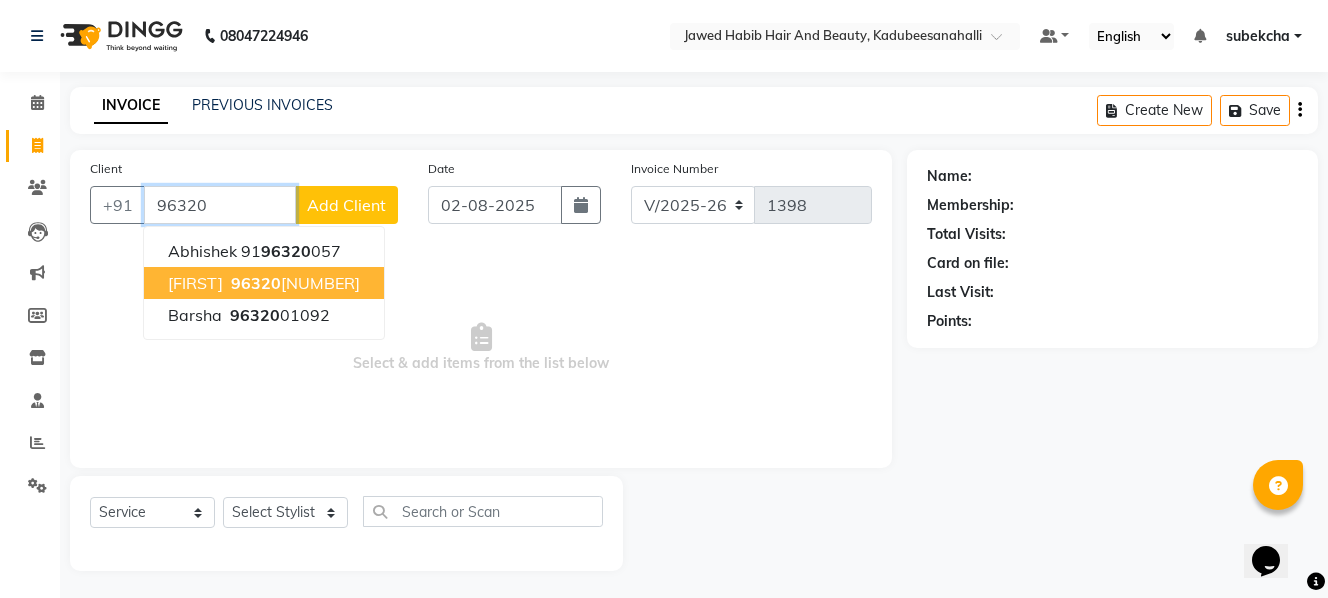 click on "[FIRST] [PHONE]" at bounding box center (264, 283) 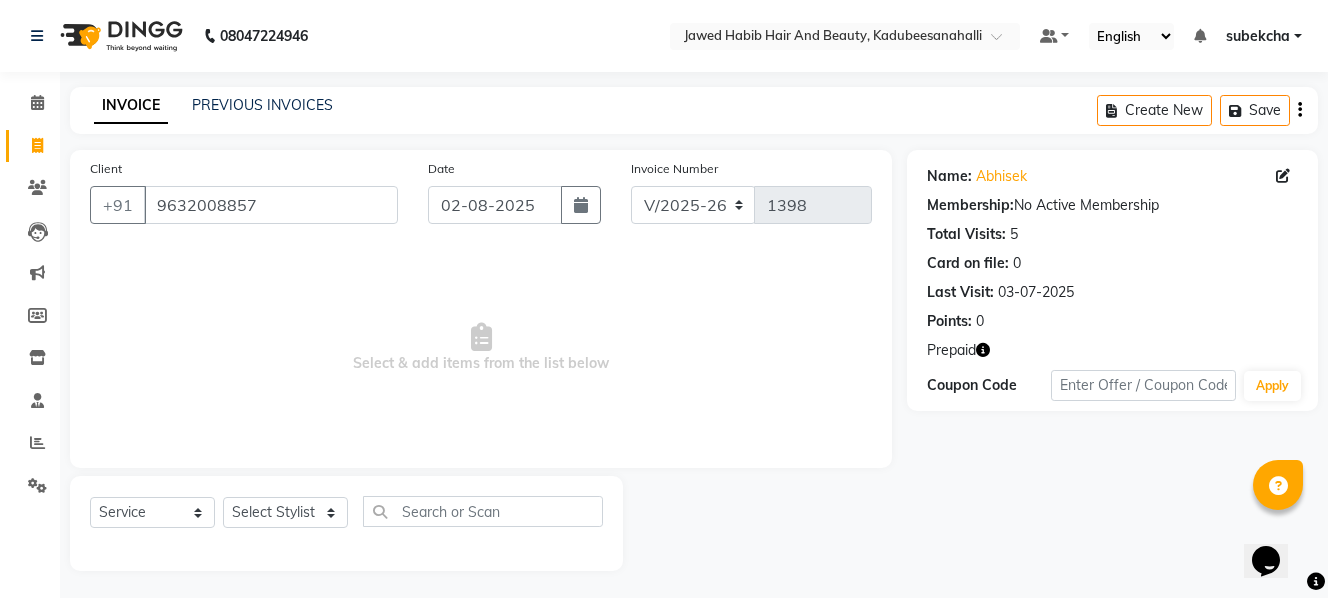 click on "Prepaid" 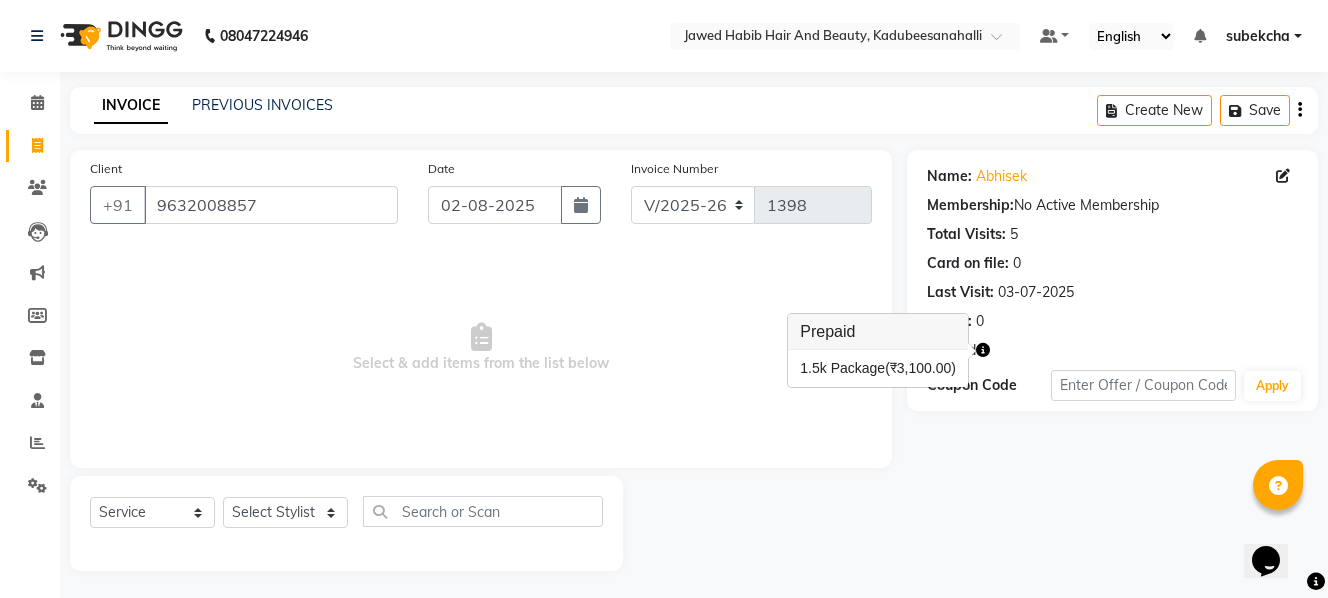 click on "Select & add items from the list below" at bounding box center (481, 348) 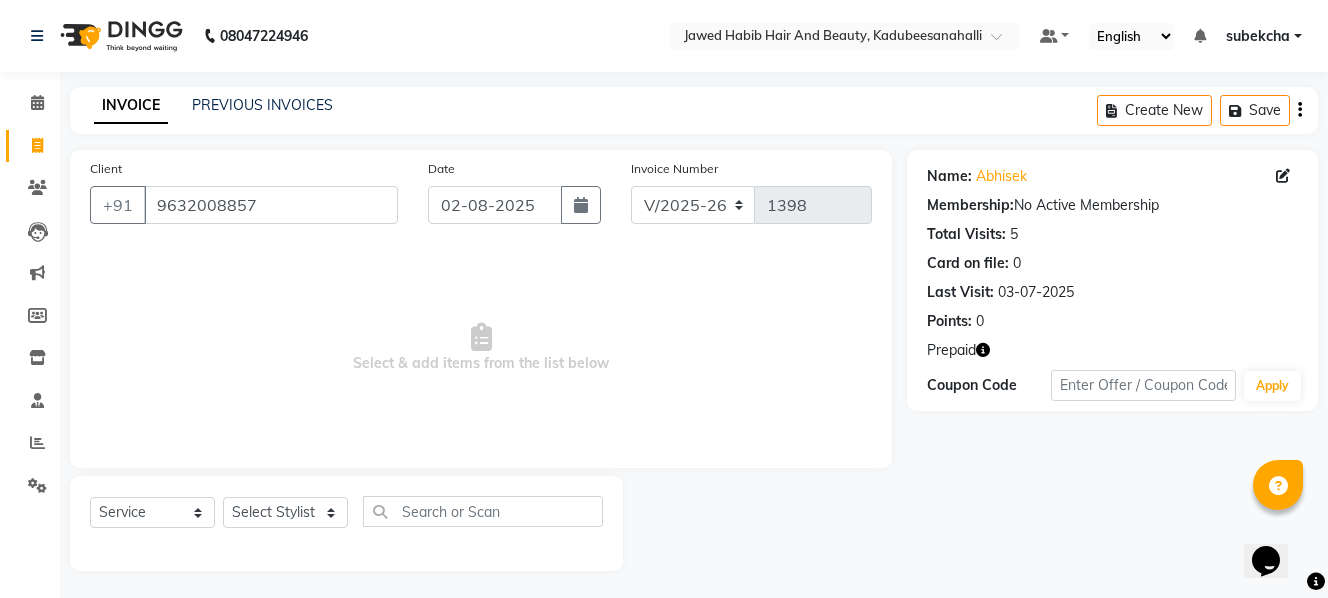 click 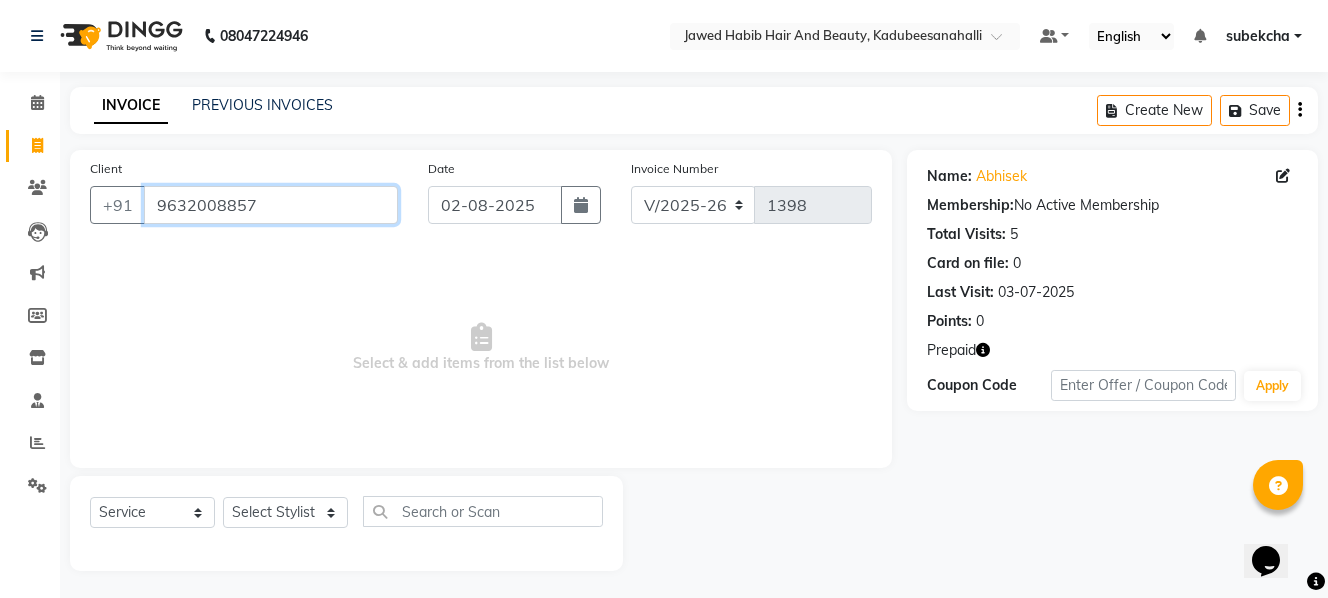 click on "9632008857" at bounding box center [271, 205] 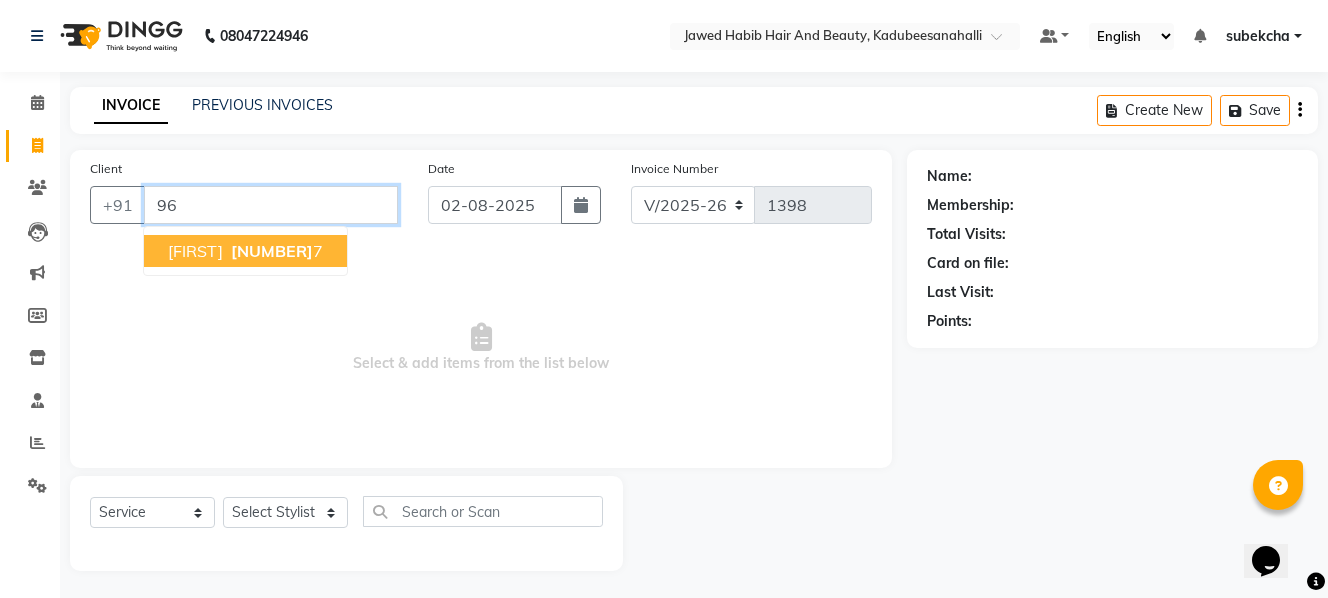 type on "9" 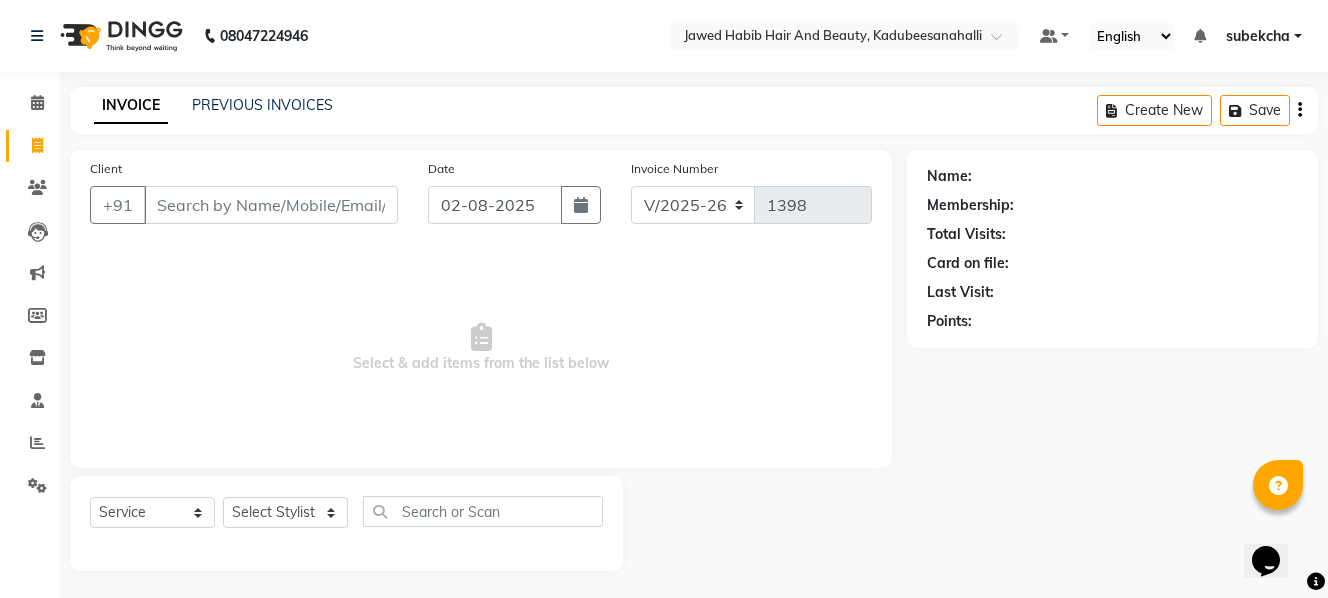 click on "Name: Membership: Total Visits: Card on file: Last Visit:  Points:" 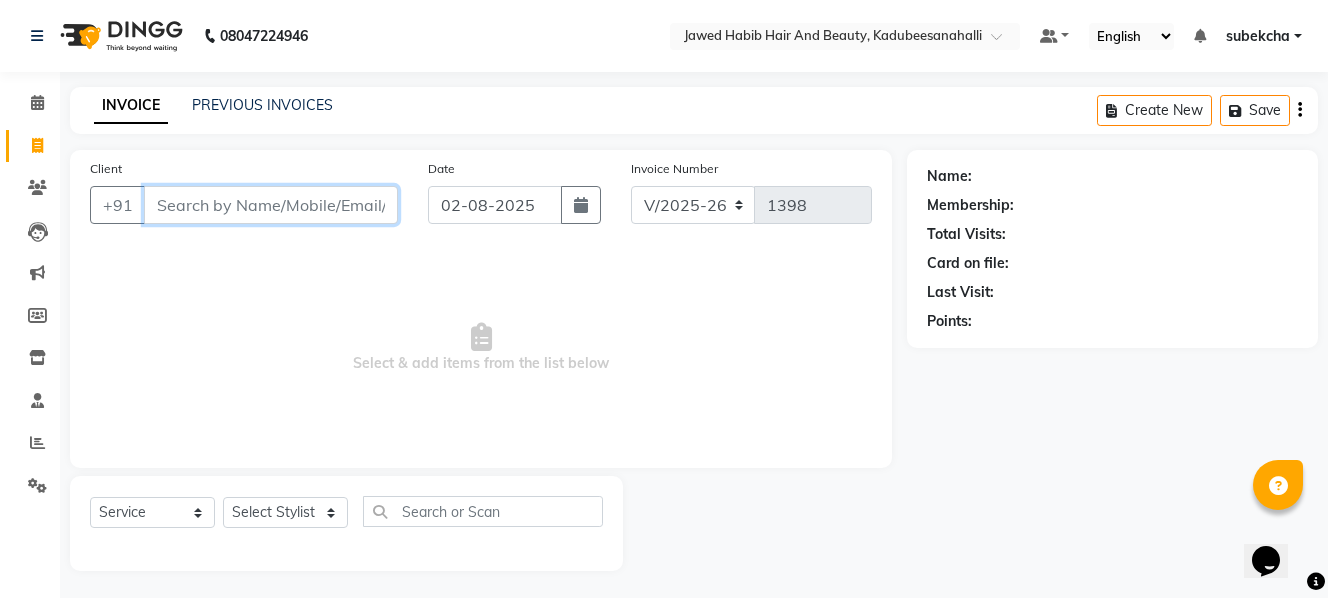 click on "Client" at bounding box center (271, 205) 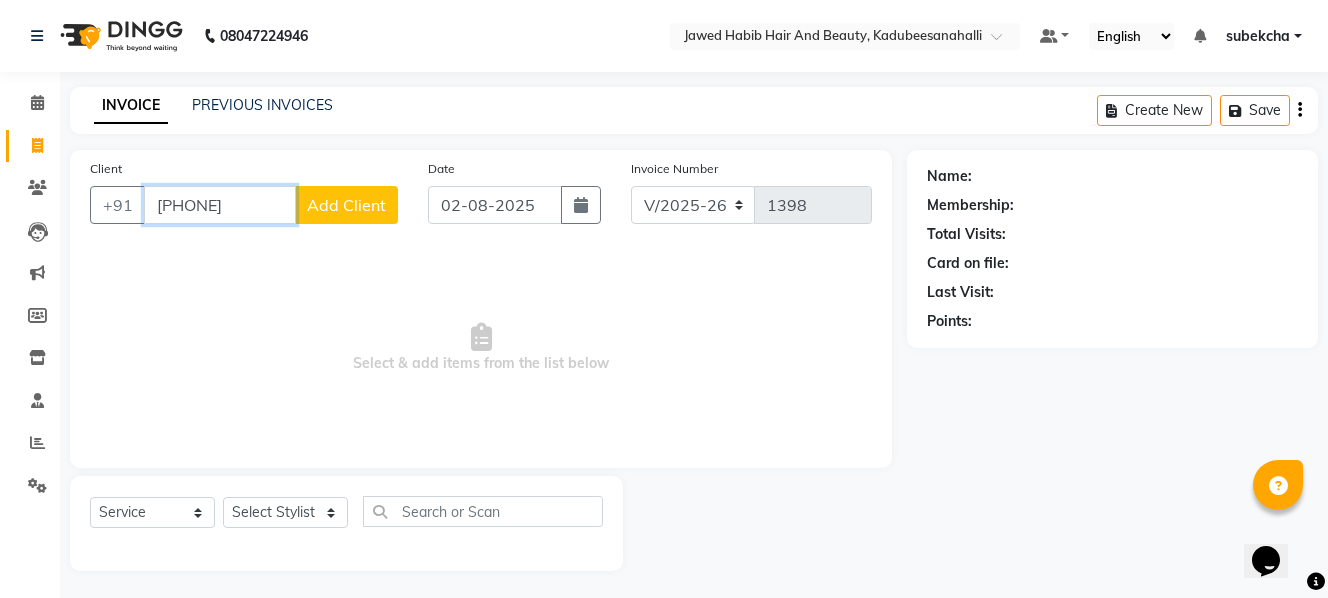click on "[PHONE]" at bounding box center (220, 205) 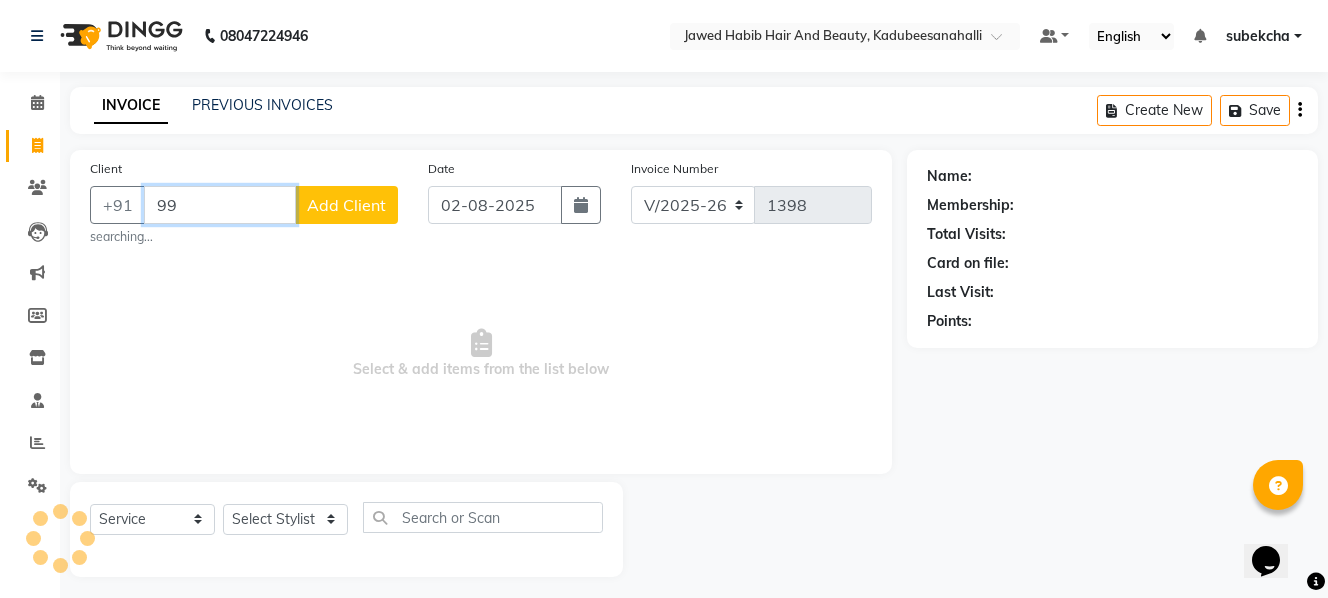 type on "9" 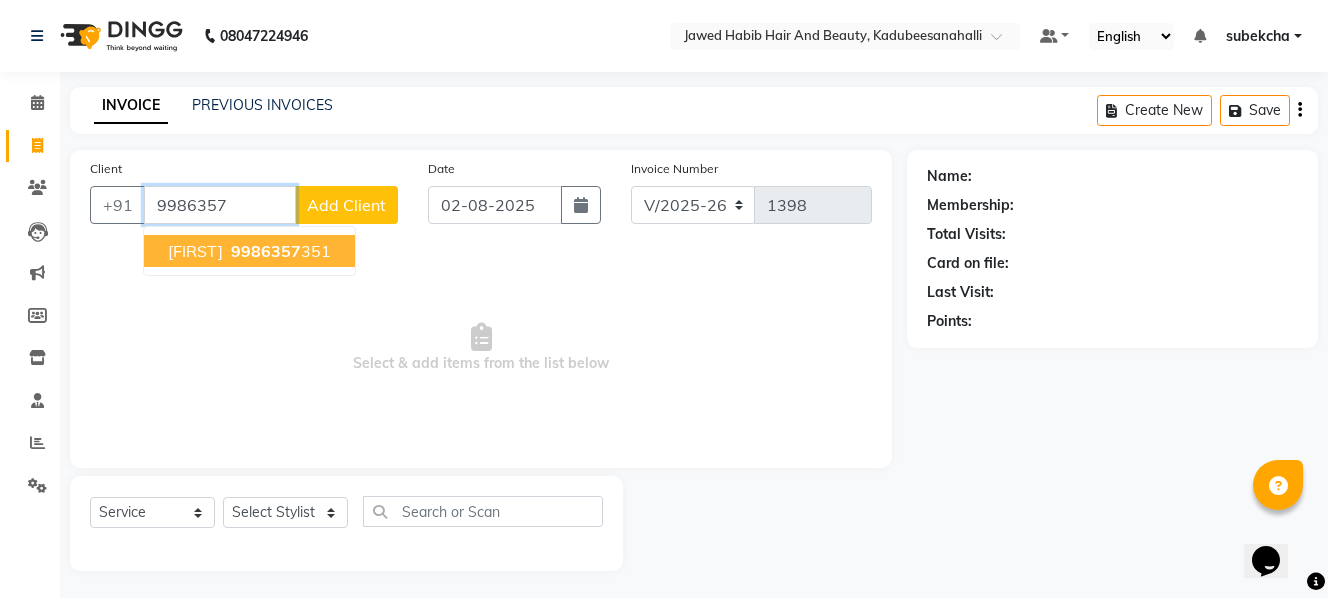 click on "9986357" at bounding box center (266, 251) 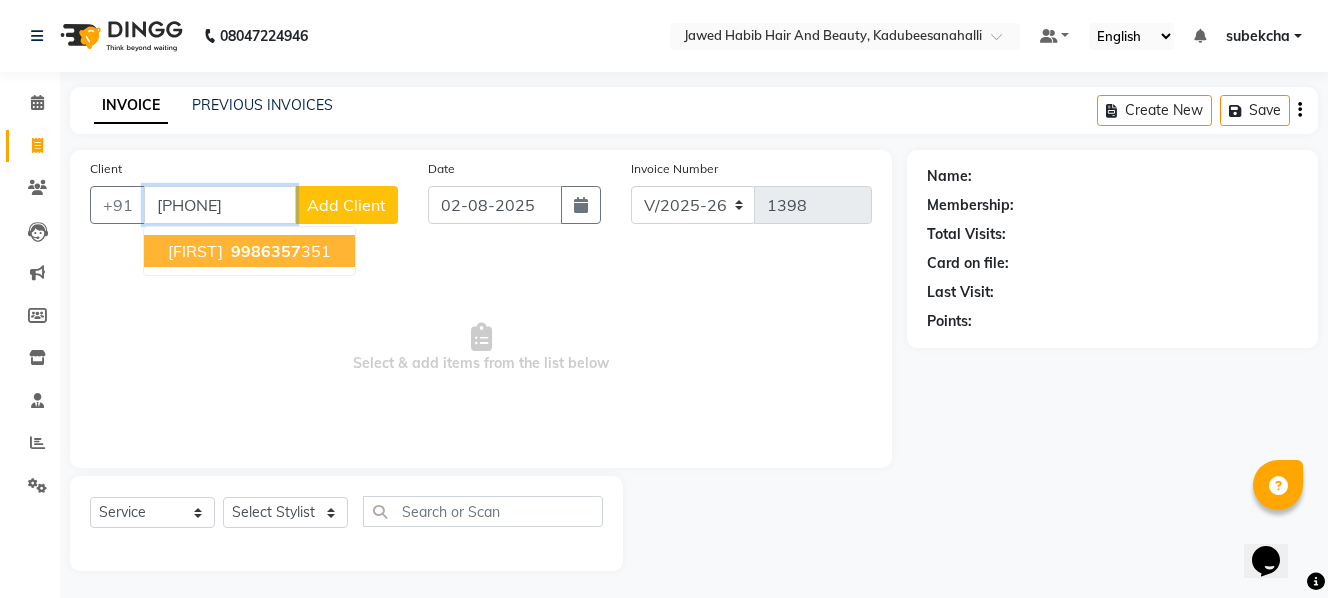 type on "[PHONE]" 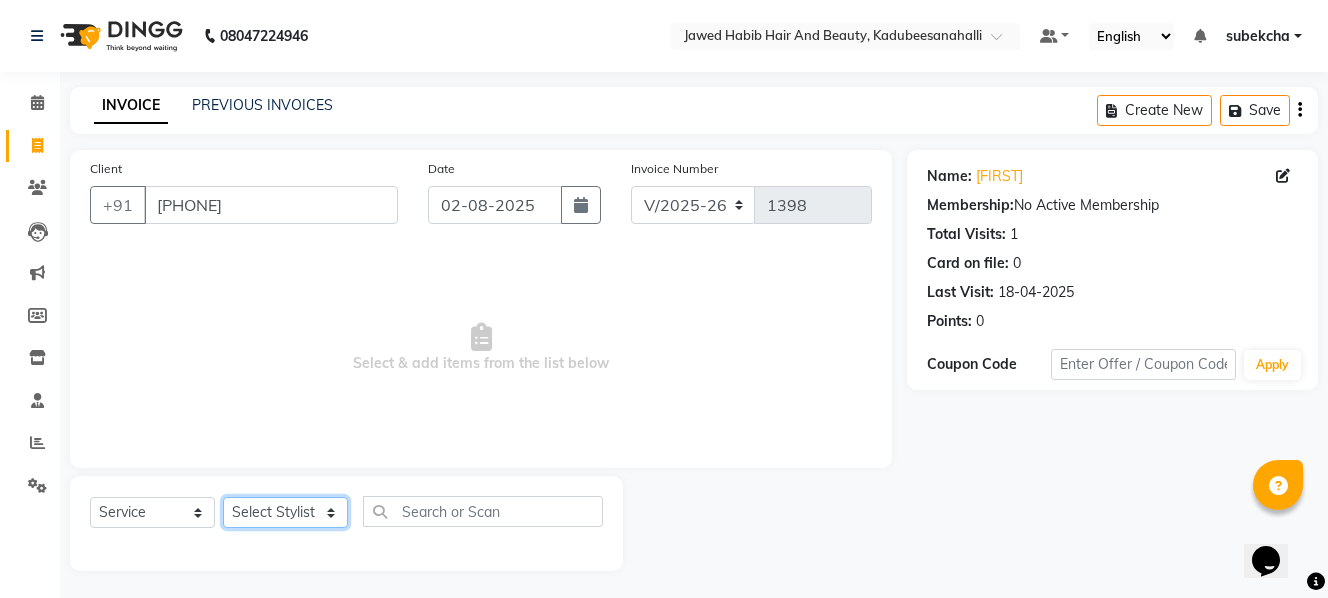 click on "Select Stylist aita [FIRST] [FIRST] [FIRST] [FIRST] [FIRST] [FIRST] [FIRST] [FIRST]" 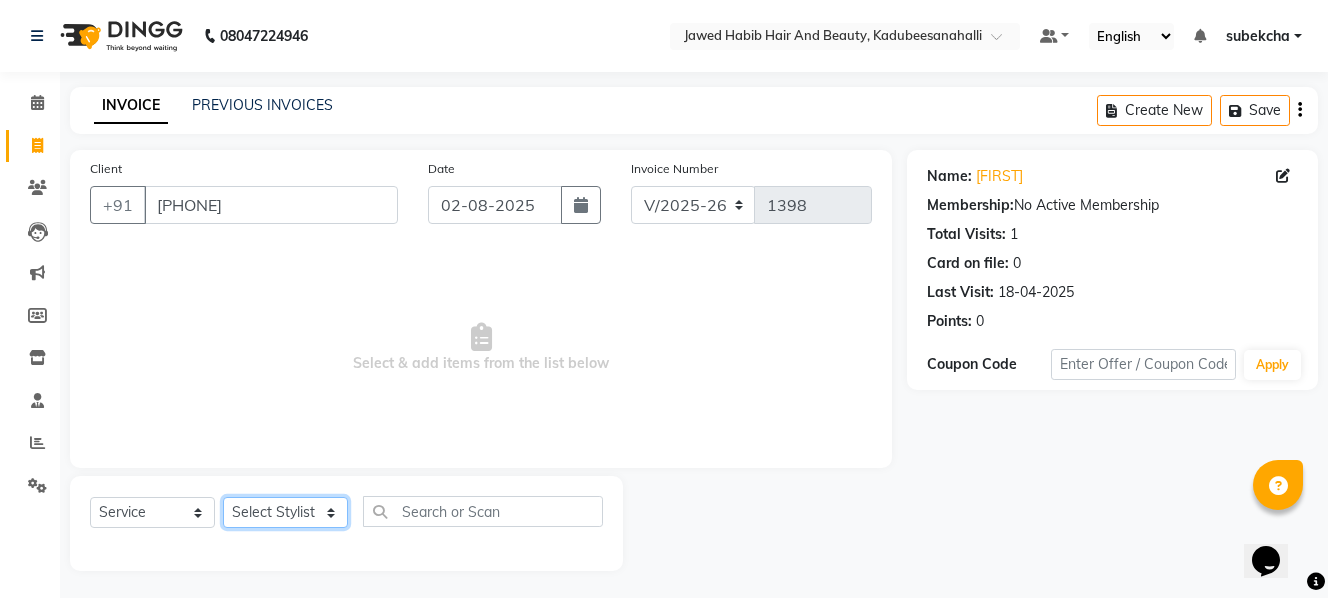 select on "85948" 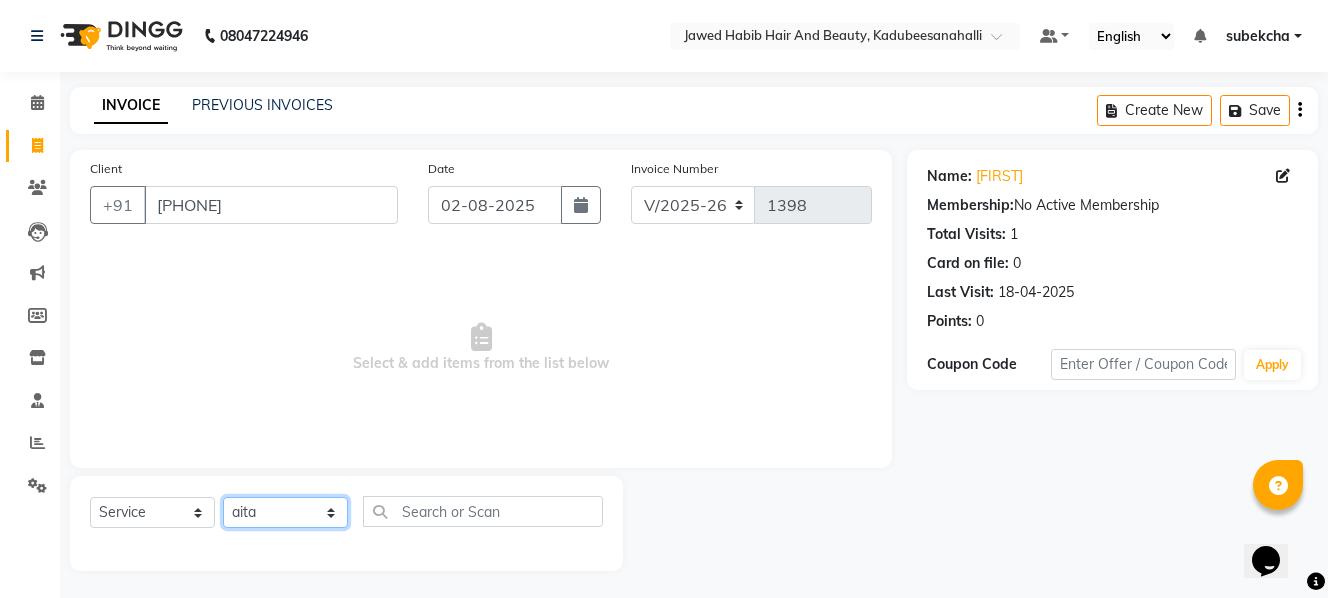 click on "Select Stylist aita [FIRST] [FIRST] [FIRST] [FIRST] [FIRST] [FIRST] [FIRST] [FIRST]" 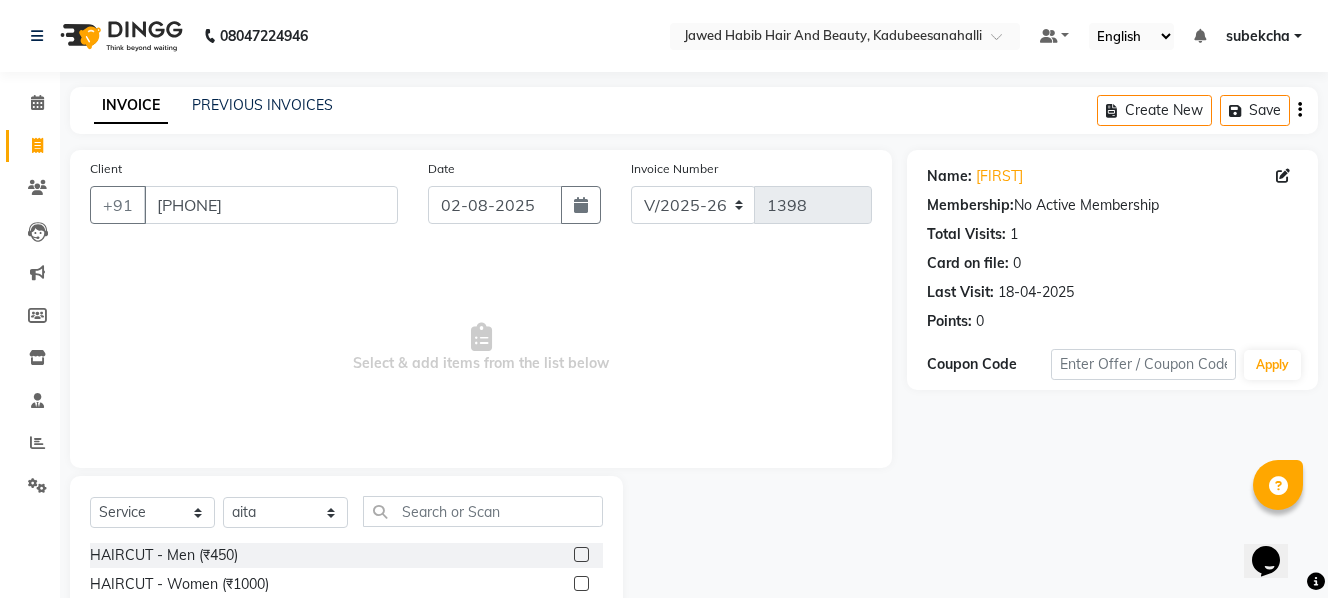 click 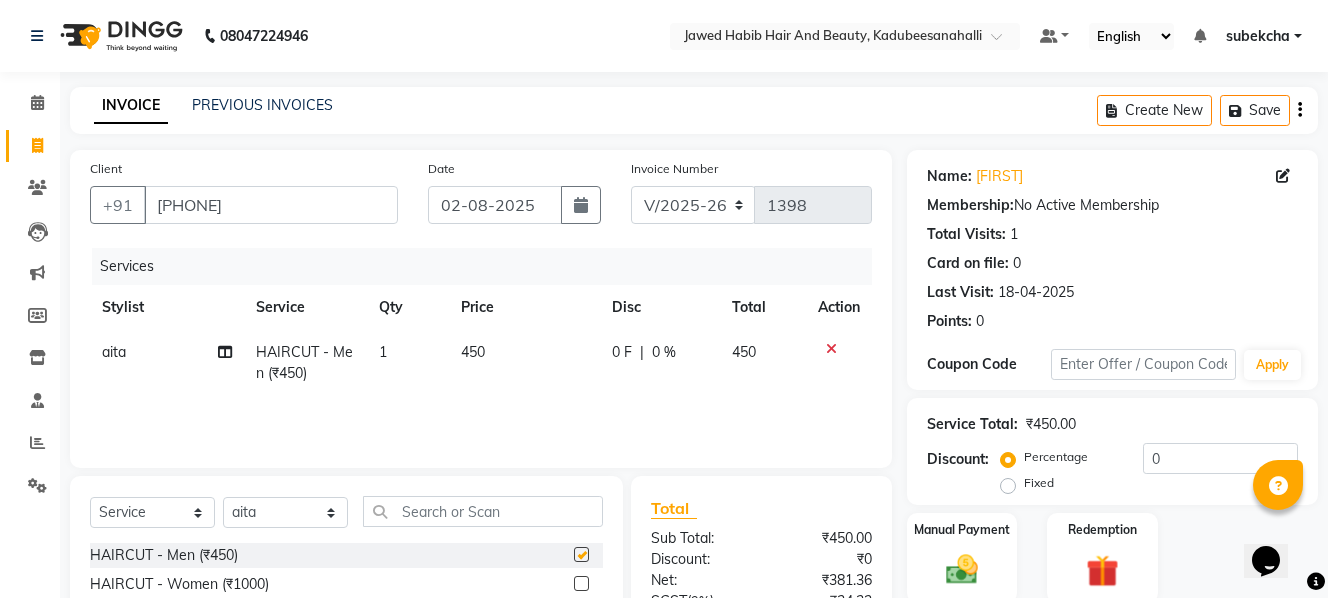 checkbox on "false" 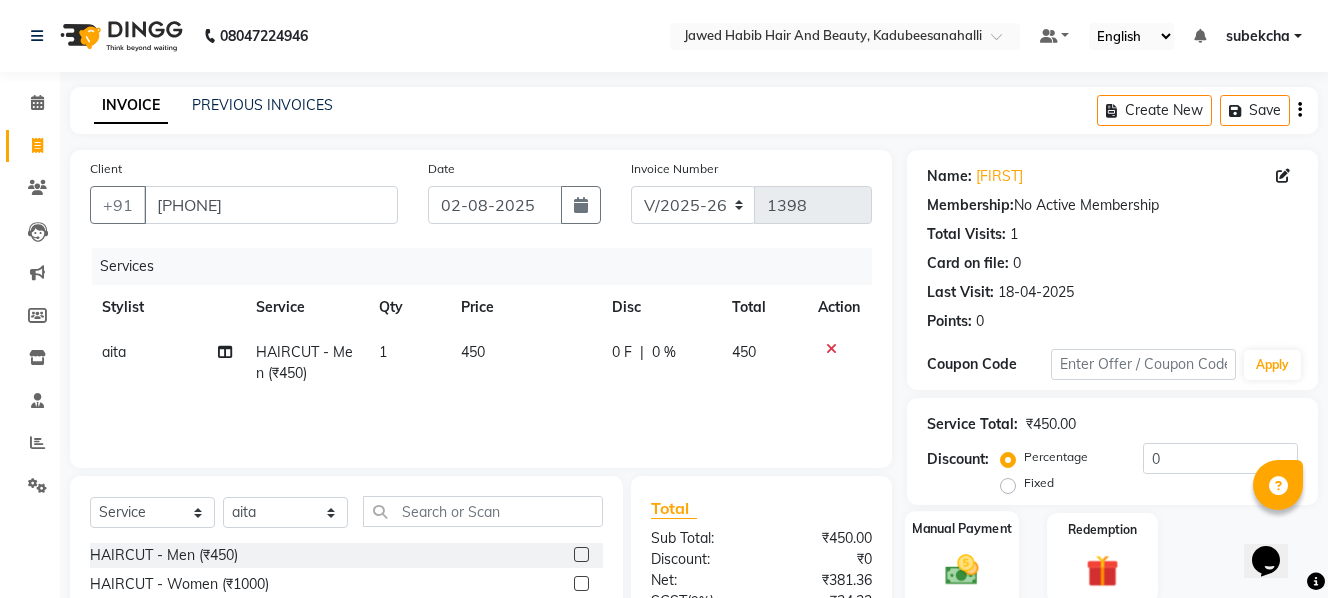 click on "Manual Payment" 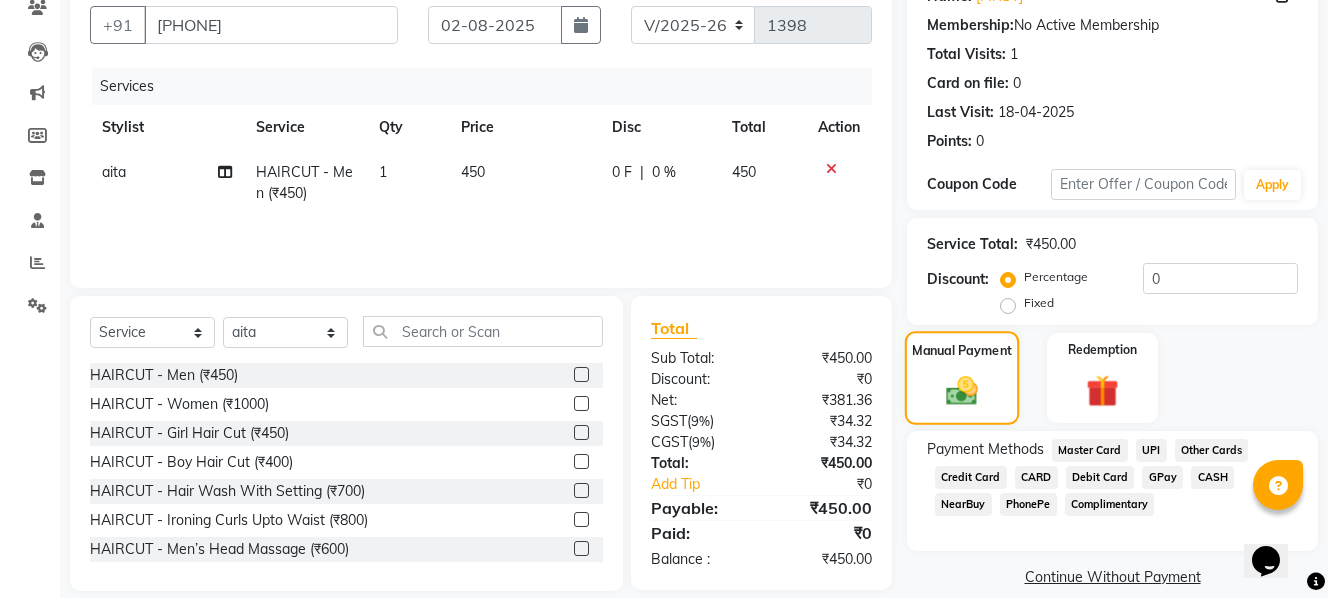 scroll, scrollTop: 200, scrollLeft: 0, axis: vertical 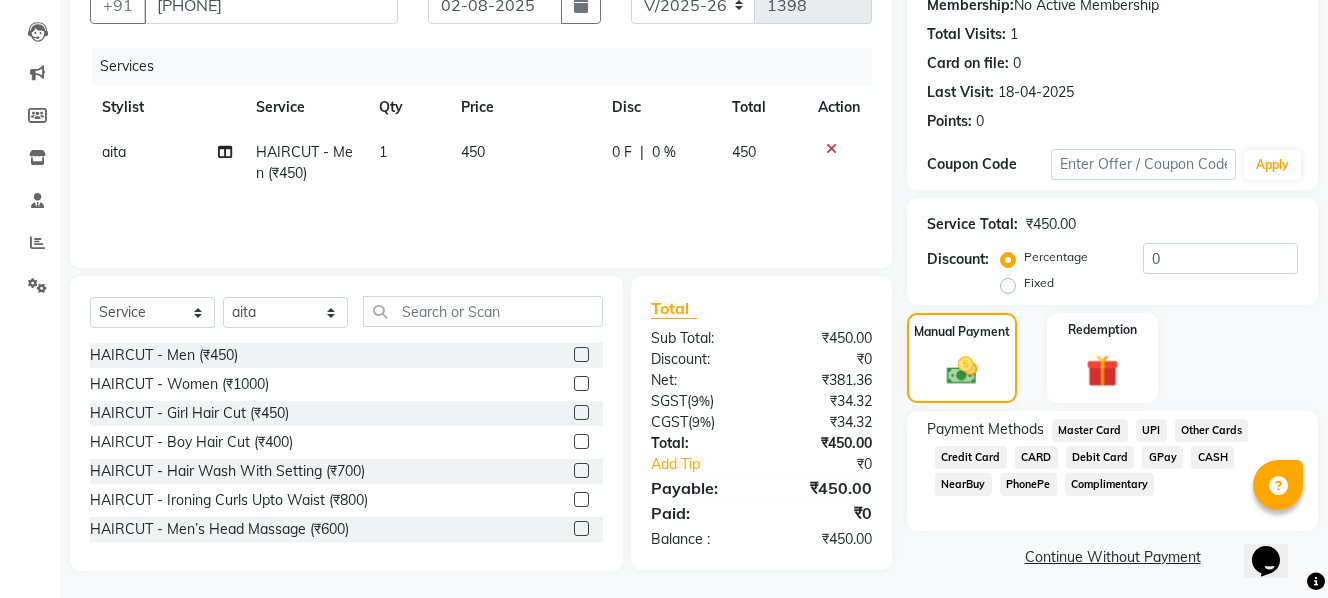 click on "GPay" 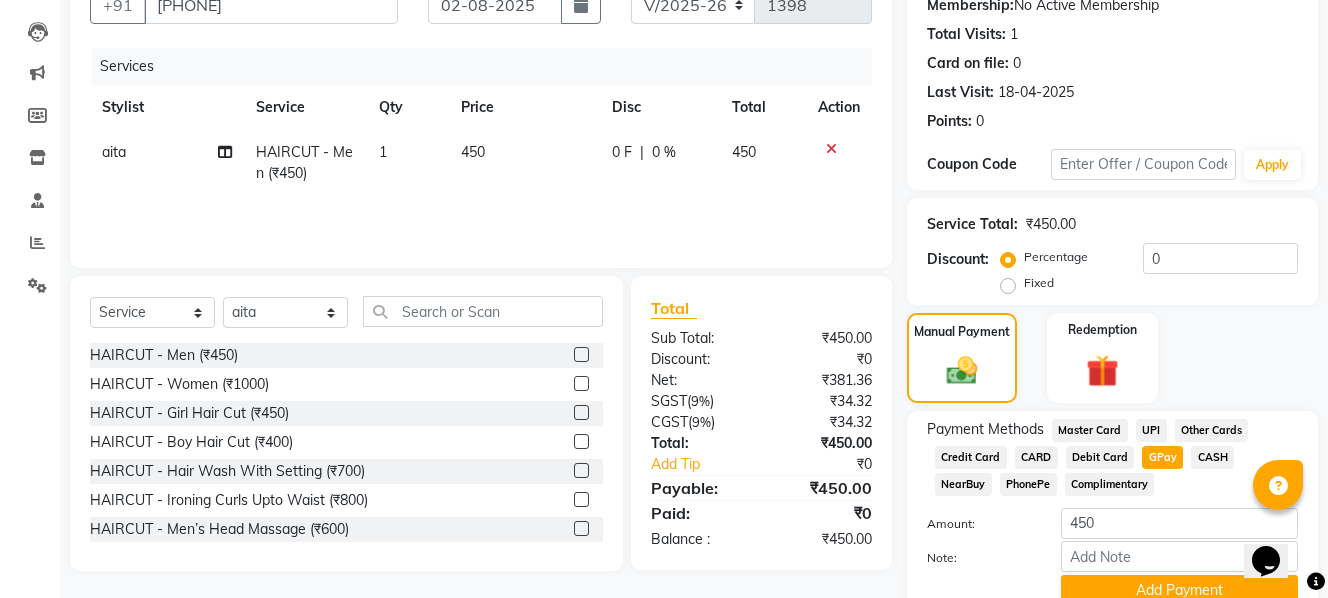 scroll, scrollTop: 287, scrollLeft: 0, axis: vertical 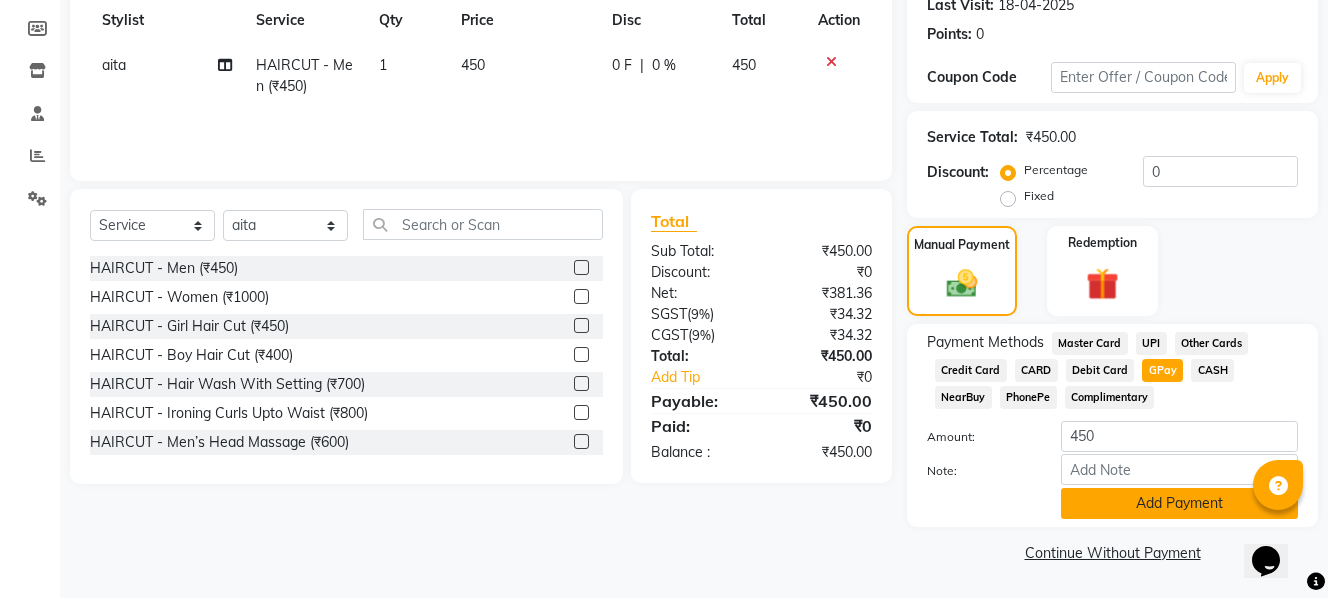 click on "Add Payment" 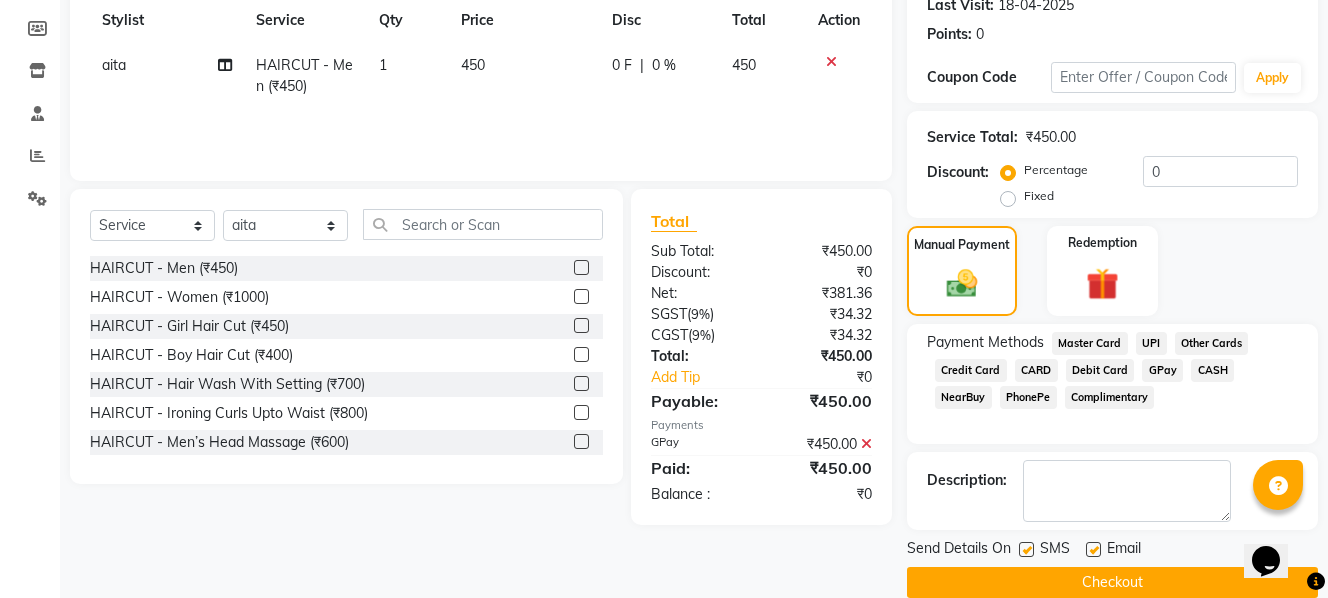 click on "Checkout" 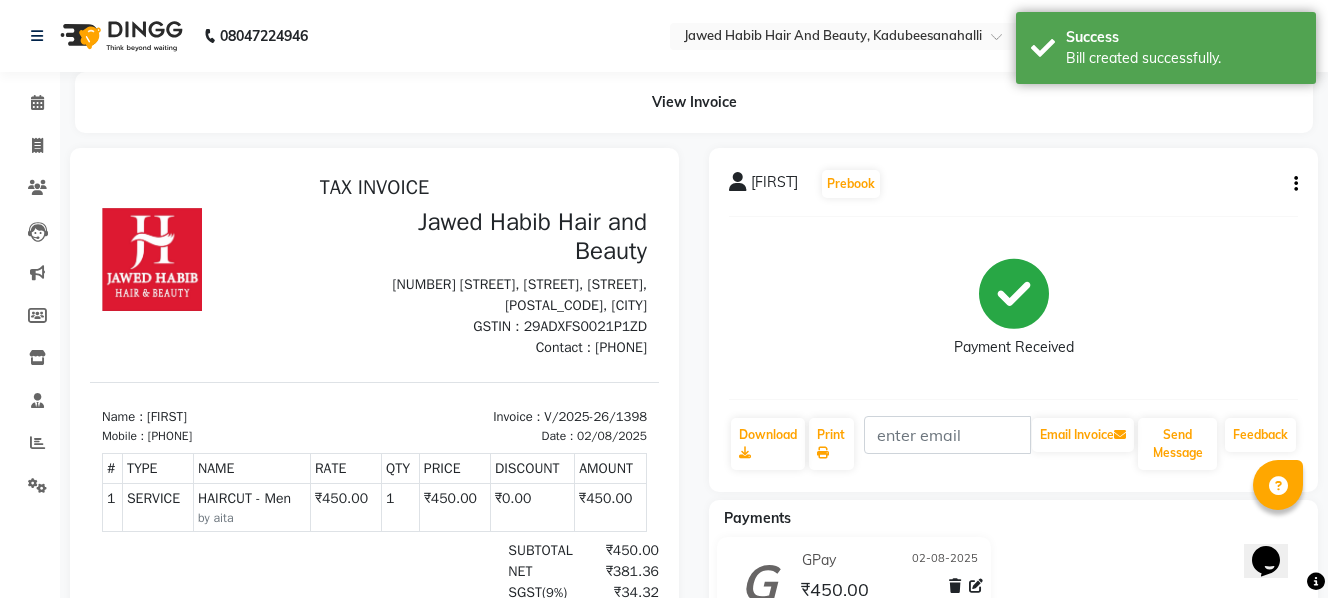 scroll, scrollTop: 0, scrollLeft: 0, axis: both 